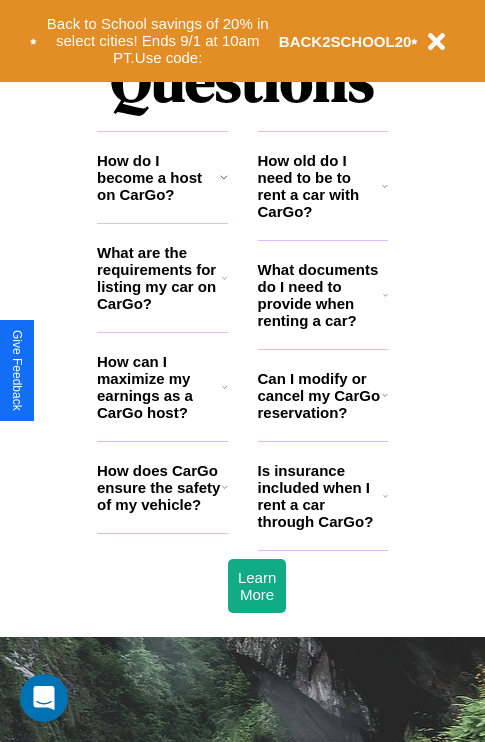 scroll, scrollTop: 2423, scrollLeft: 0, axis: vertical 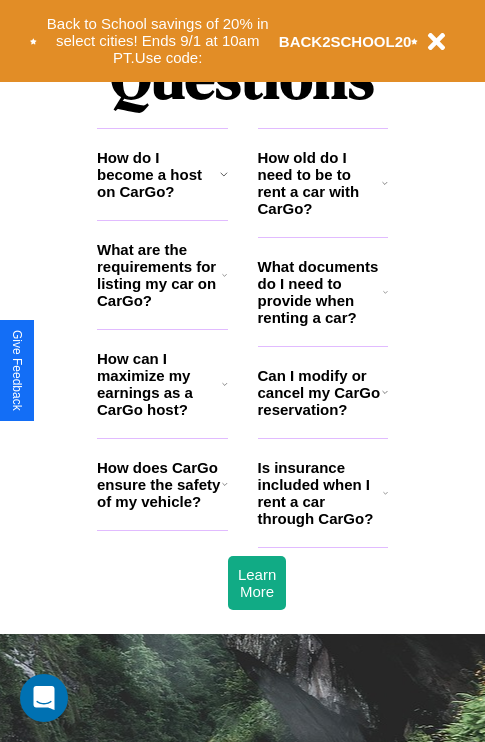 click 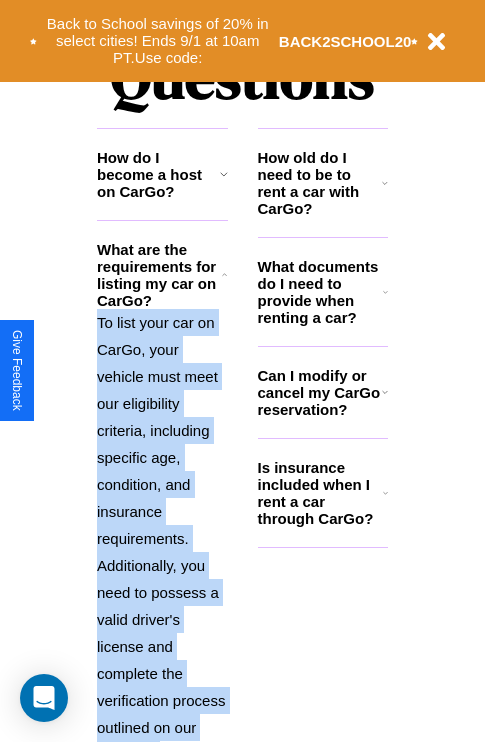 scroll, scrollTop: 2704, scrollLeft: 0, axis: vertical 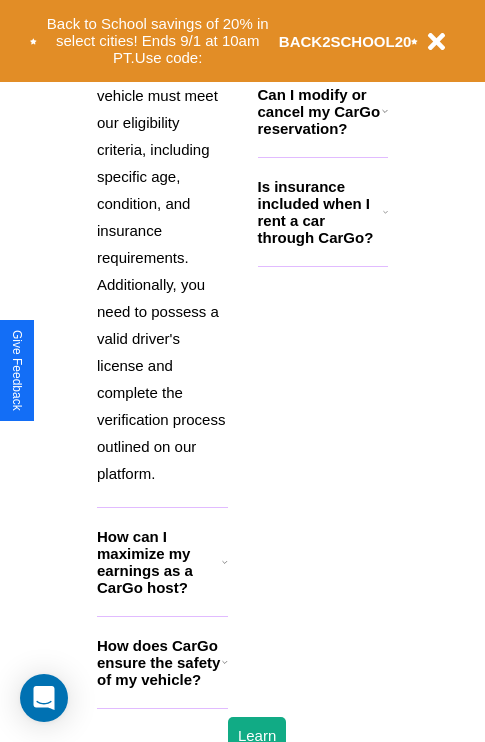 click on "How does CarGo ensure the safety of my vehicle?" at bounding box center (159, 662) 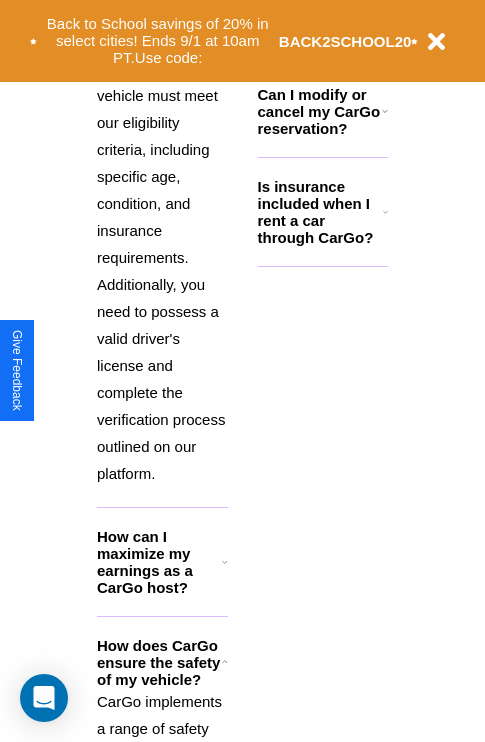 click 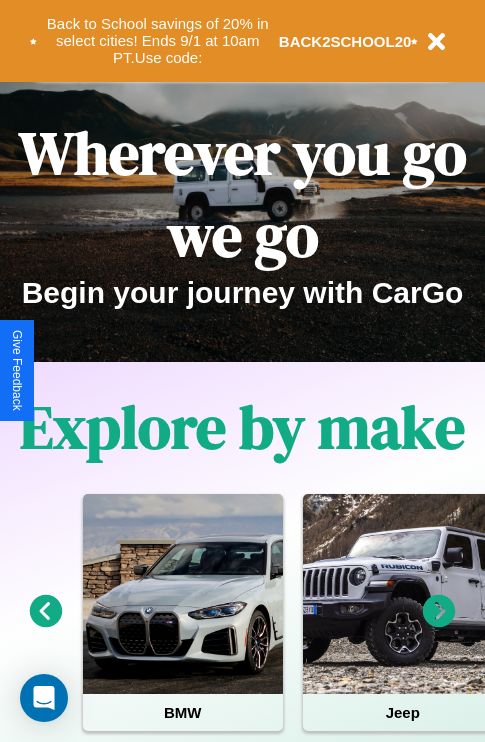 scroll, scrollTop: 0, scrollLeft: 0, axis: both 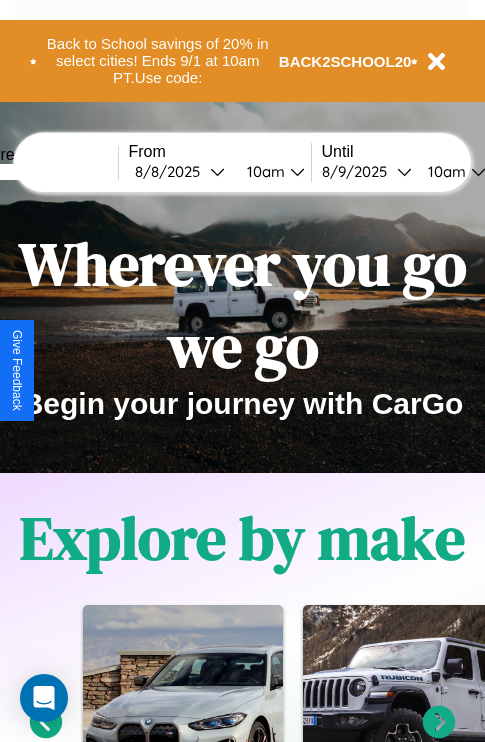 click at bounding box center (43, 172) 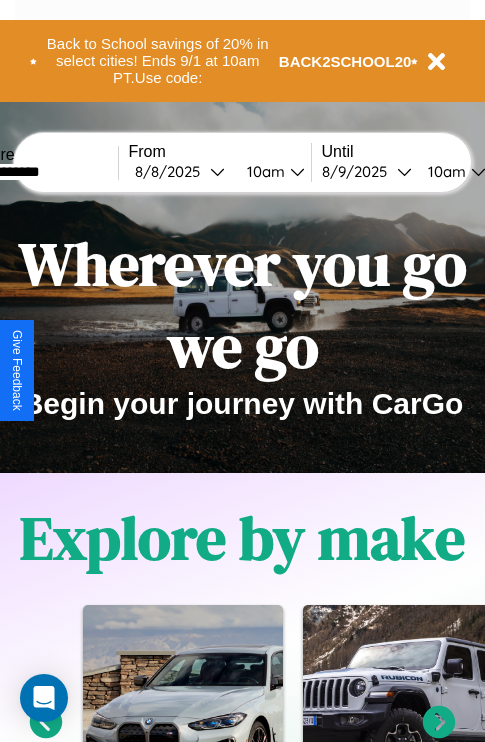type on "**********" 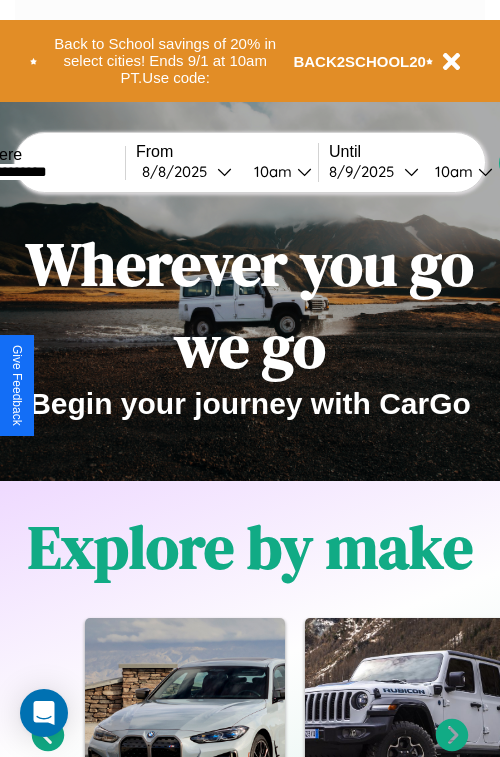 select on "*" 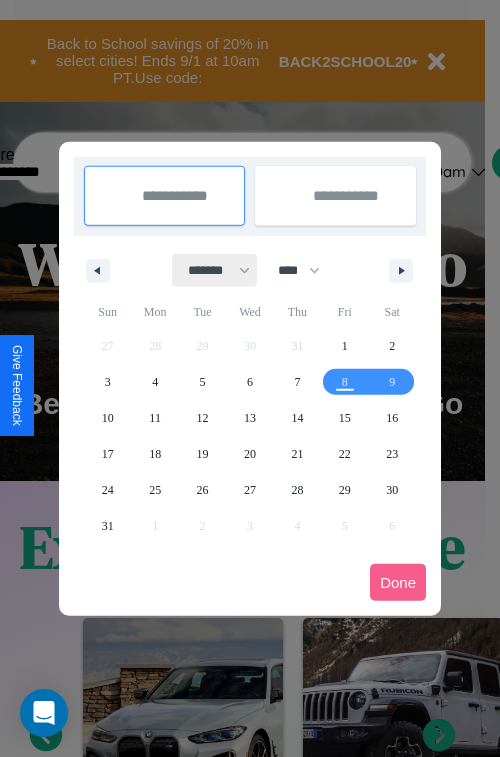 click on "******* ******** ***** ***** *** **** **** ****** ********* ******* ******** ********" at bounding box center (215, 270) 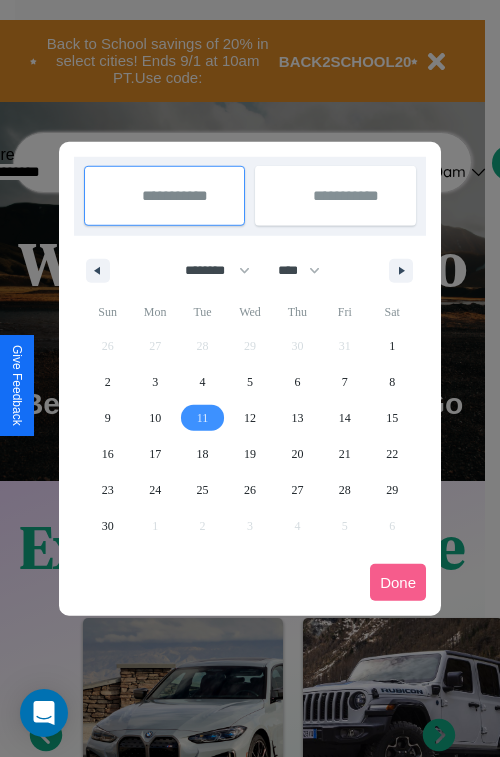 click on "11" at bounding box center (203, 418) 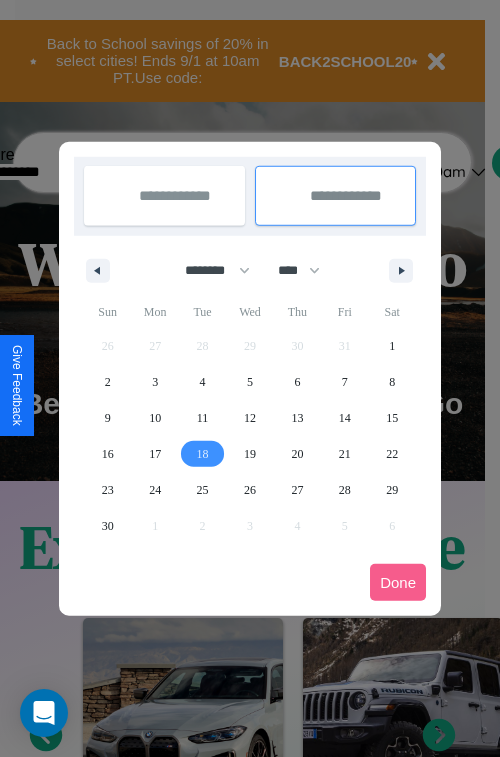 click on "18" at bounding box center [203, 454] 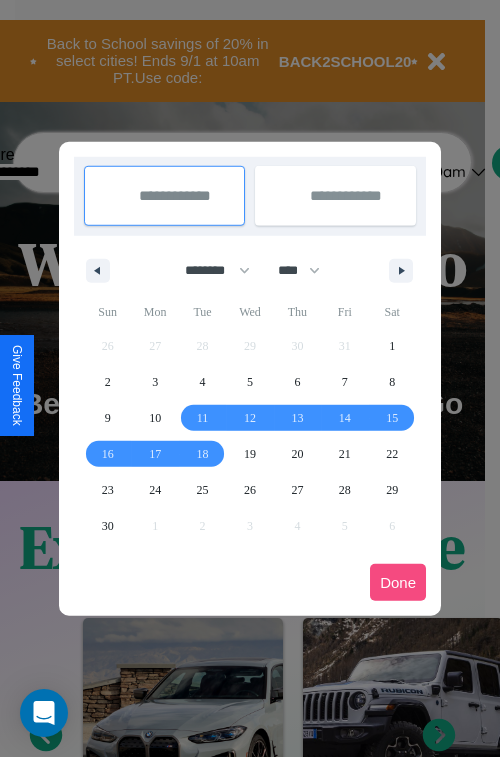 click on "Done" at bounding box center [398, 582] 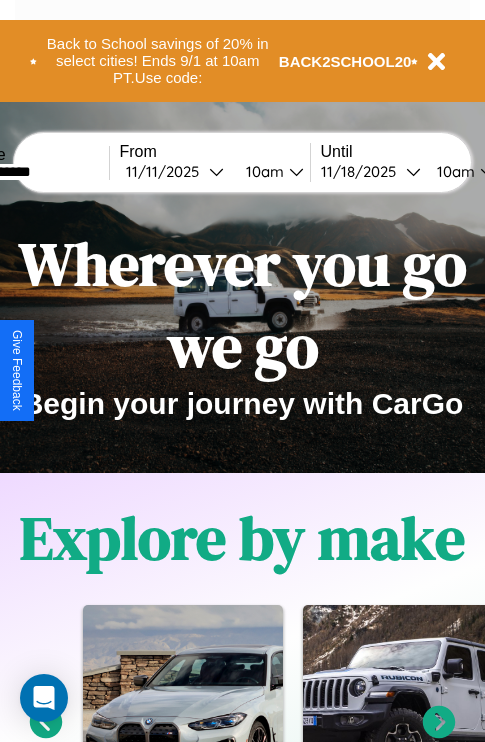 scroll, scrollTop: 0, scrollLeft: 76, axis: horizontal 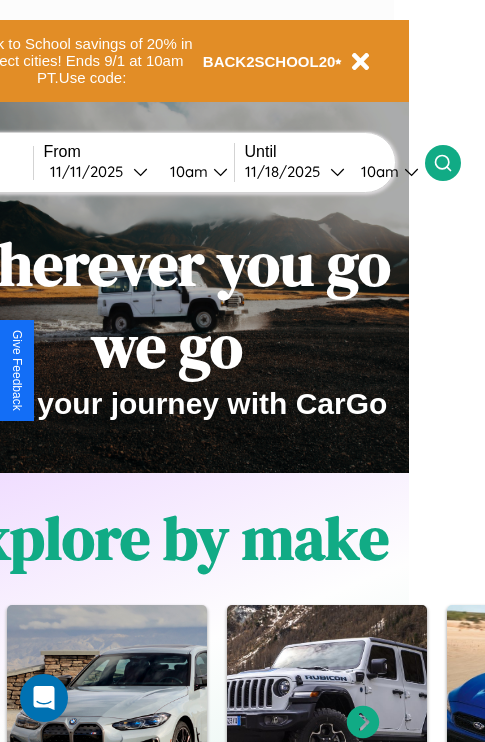 click 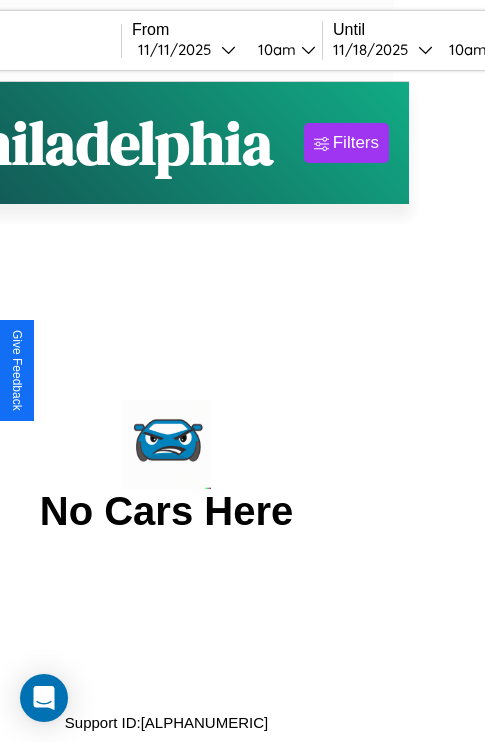 scroll, scrollTop: 0, scrollLeft: 0, axis: both 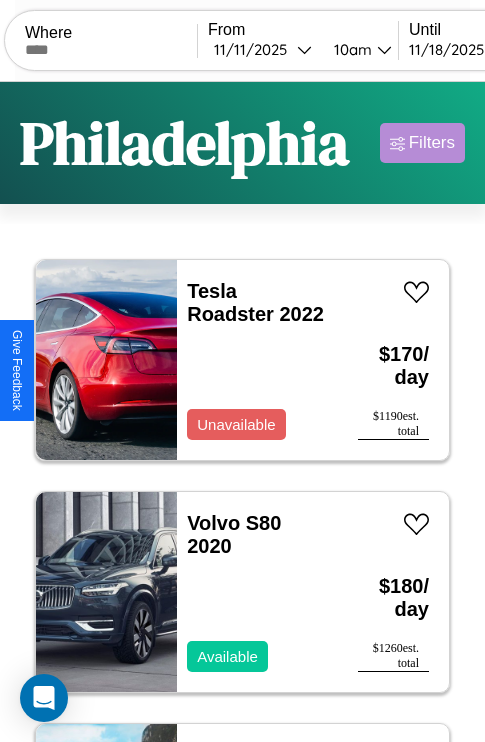 click on "Filters" at bounding box center [432, 143] 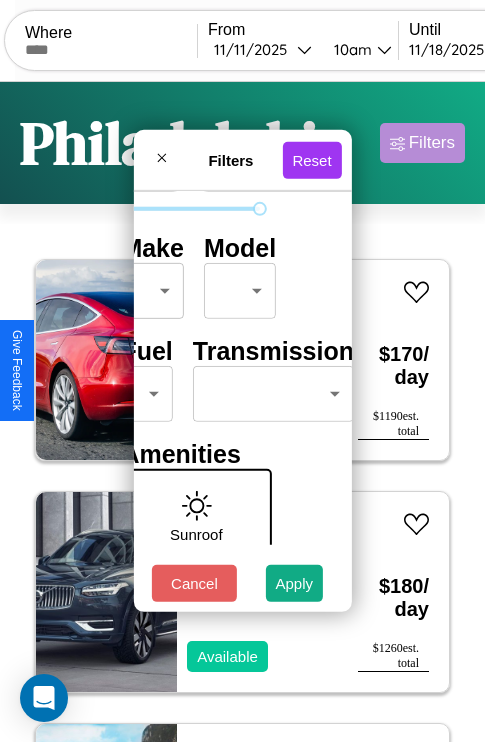 scroll, scrollTop: 162, scrollLeft: 63, axis: both 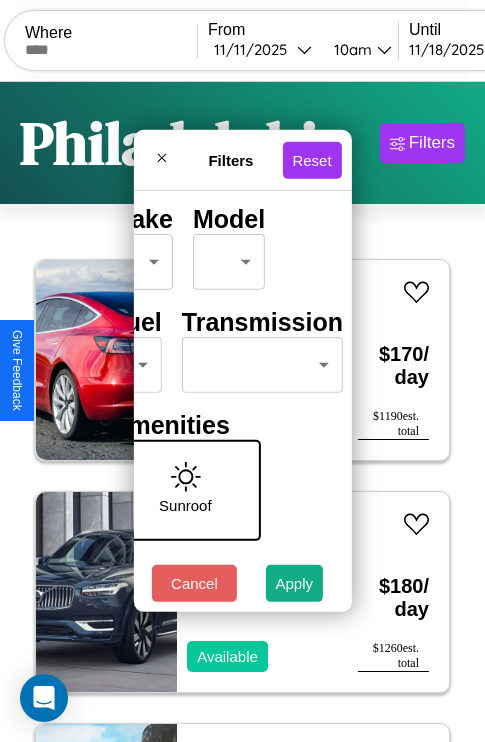 click on "CarGo Where From [DATE] [TIME] Until [DATE] [TIME] Become a Host Login Sign Up [CITY] Filters 146 cars in this area These cars can be picked up in this city. Tesla Roadster 2022 Unavailable $ 170 / day $ 1190 est. total Volvo S80 2020 Available $ 180 / day $ 1260 est. total Fiat 500X 2017 Available $ 190 / day $ 1330 est. total Lincoln Navigator 2020 Available $ 80 / day $ 560 est. total Hummer H3 2016 Available $ 30 / day $ 210 est. total Fiat 124 Spider 2018 Available $ 160 / day $ 1120 est. total Lexus UX 2024 Available $ 160 / day $ 1120 est. total Audi e-tron Sportback 2022 Unavailable $ 120 / day $ 840 est. total Mercedes GLB-Class 2023 Available $ 70 / day $ 490 est. total Chrysler Grand Voyager 2021 Available $ 30 / day $ 210 est. total Buick Verano 2017 Available $ 200 / day $ 1400 est. total Tesla Model X 2022 Unavailable $ 160 / day $ 1120 est. total Ferrari F164BCB 2021 Available $ 90 / day $ 630 164" at bounding box center [242, 412] 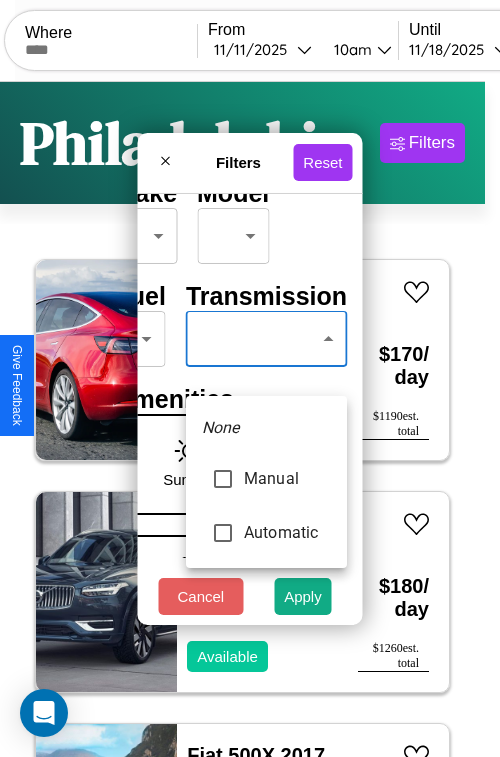 type on "*********" 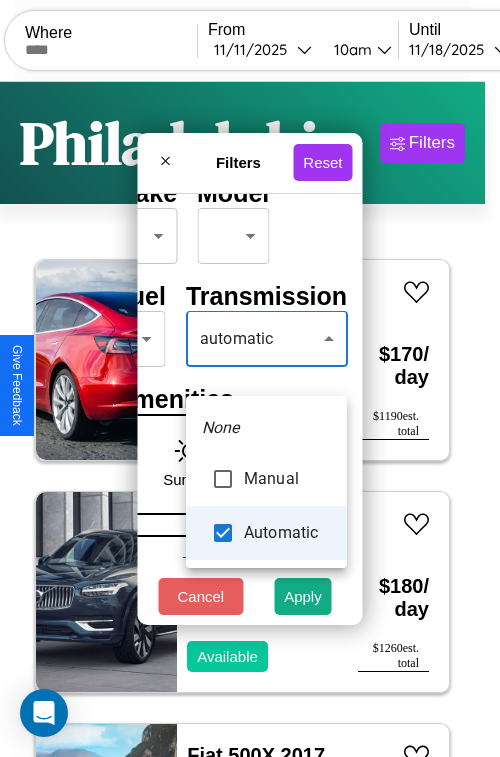 click at bounding box center [250, 378] 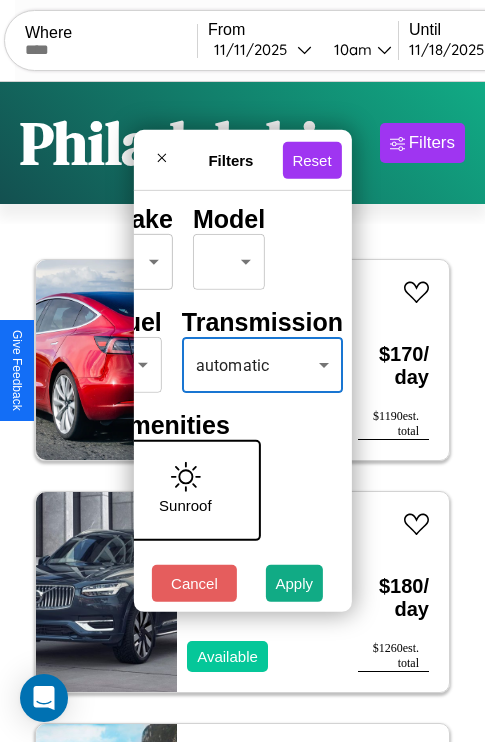 scroll, scrollTop: 162, scrollLeft: 40, axis: both 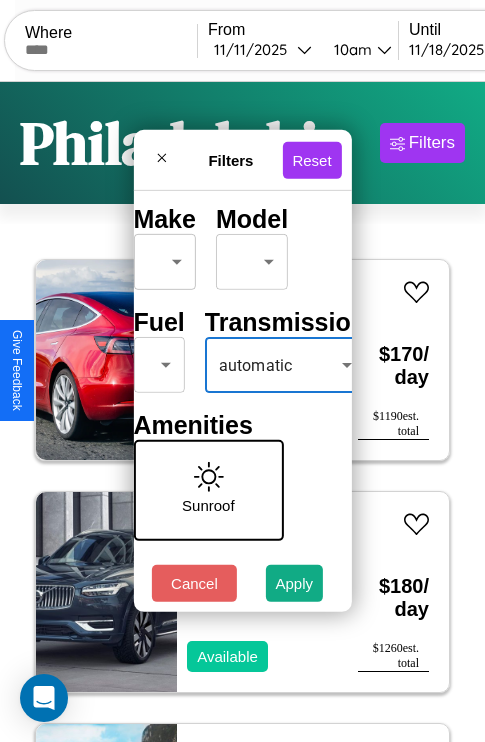 click on "CarGo Where From [DATE] [TIME] Until [DATE] [TIME] Become a Host Login Sign Up [CITY] Filters 146 cars in this area These cars can be picked up in this city. Tesla Roadster 2022 Unavailable $ 170 / day $ 1190 est. total Volvo S80 2020 Available $ 180 / day $ 1260 est. total Fiat 500X 2017 Available $ 190 / day $ 1330 est. total Lincoln Navigator 2020 Available $ 80 / day $ 560 est. total Hummer H3 2016 Available $ 30 / day $ 210 est. total Fiat 124 Spider 2018 Available $ 160 / day $ 1120 est. total Lexus UX 2024 Available $ 160 / day $ 1120 est. total Audi e-tron Sportback 2022 Unavailable $ 120 / day $ 840 est. total Mercedes GLB-Class 2023 Available $ 70 / day $ 490 est. total Chrysler Grand Voyager 2021 Available $ 30 / day $ 210 est. total Buick Verano 2017 Available $ 200 / day $ 1400 est. total Tesla Model X 2022 Unavailable $ 160 / day $ 1120 est. total Ferrari F164BCB 2021 Available $ 90 / day $ 630 164" at bounding box center [242, 412] 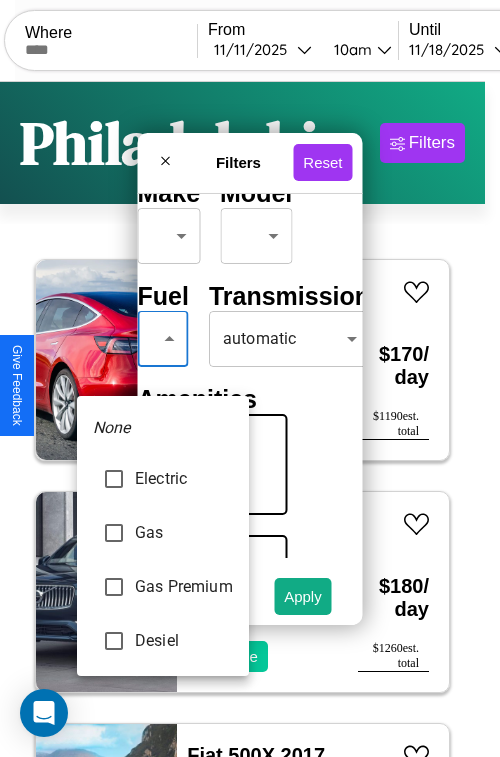type on "***" 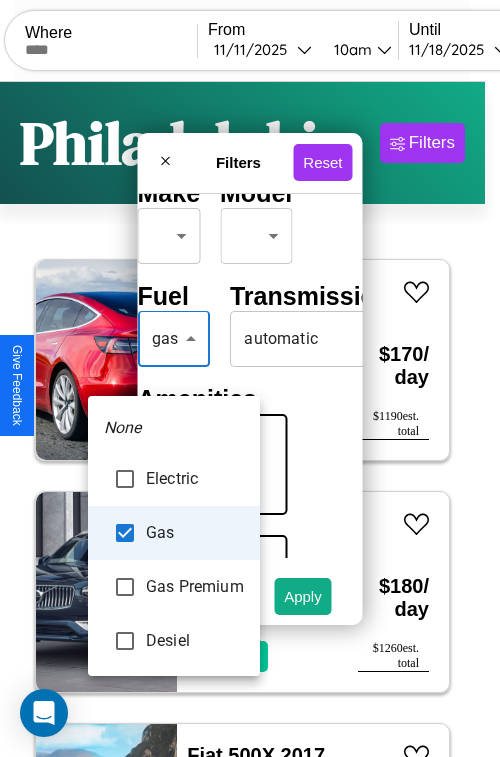 click at bounding box center (250, 378) 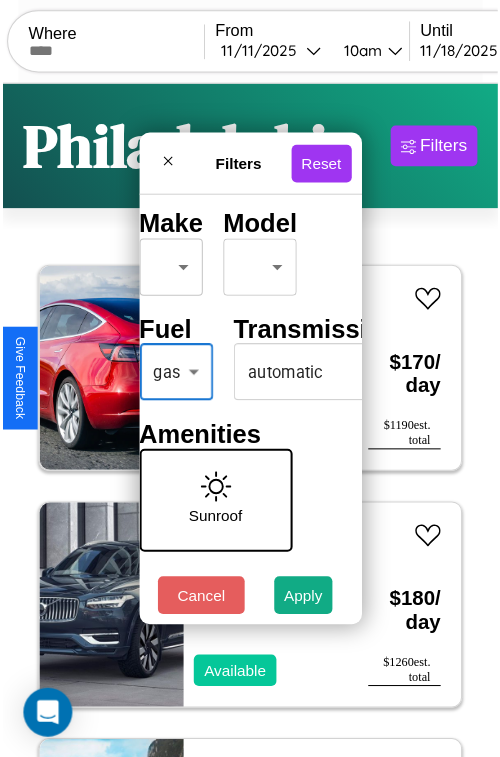 scroll, scrollTop: 59, scrollLeft: 40, axis: both 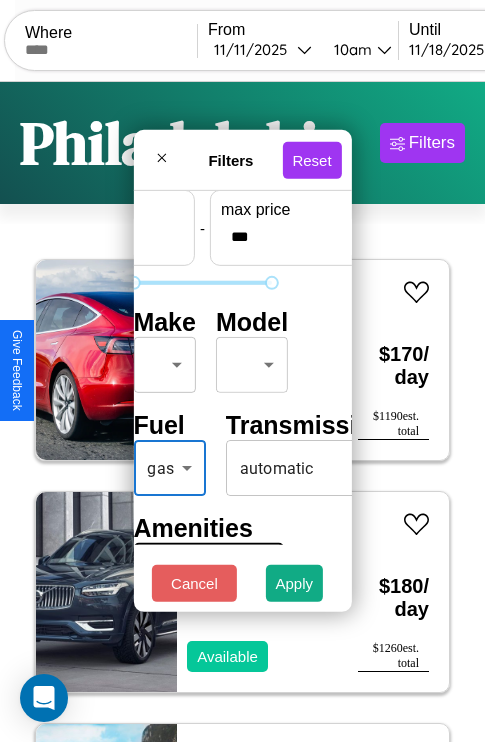 click on "CarGo Where From [DATE] [TIME] Until [DATE] [TIME] Become a Host Login Sign Up [CITY] Filters 146 cars in this area These cars can be picked up in this city. Tesla Roadster 2022 Unavailable $ 170 / day $ 1190 est. total Volvo S80 2020 Available $ 180 / day $ 1260 est. total Fiat 500X 2017 Available $ 190 / day $ 1330 est. total Lincoln Navigator 2020 Available $ 80 / day $ 560 est. total Hummer H3 2016 Available $ 30 / day $ 210 est. total Fiat 124 Spider 2018 Available $ 160 / day $ 1120 est. total Lexus UX 2024 Available $ 160 / day $ 1120 est. total Audi e-tron Sportback 2022 Unavailable $ 120 / day $ 840 est. total Mercedes GLB-Class 2023 Available $ 70 / day $ 490 est. total Chrysler Grand Voyager 2021 Available $ 30 / day $ 210 est. total Buick Verano 2017 Available $ 200 / day $ 1400 est. total Tesla Model X 2022 Unavailable $ 160 / day $ 1120 est. total Ferrari F164BCB 2021 Available $ 90 / day $ 630 164" at bounding box center [242, 412] 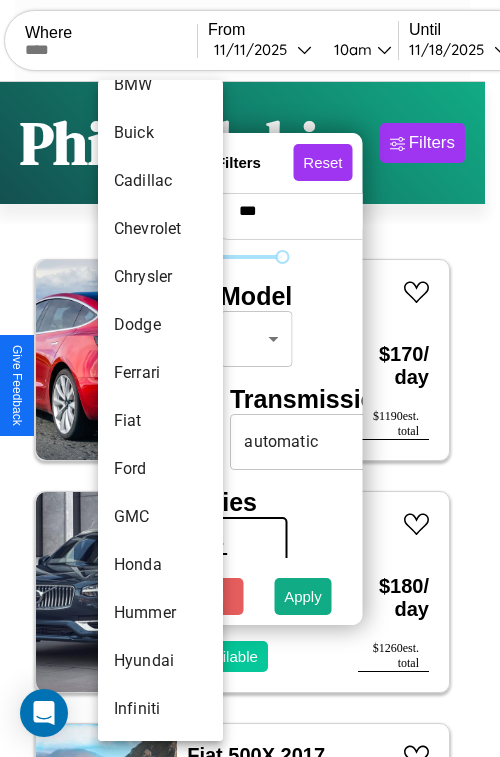 scroll, scrollTop: 374, scrollLeft: 0, axis: vertical 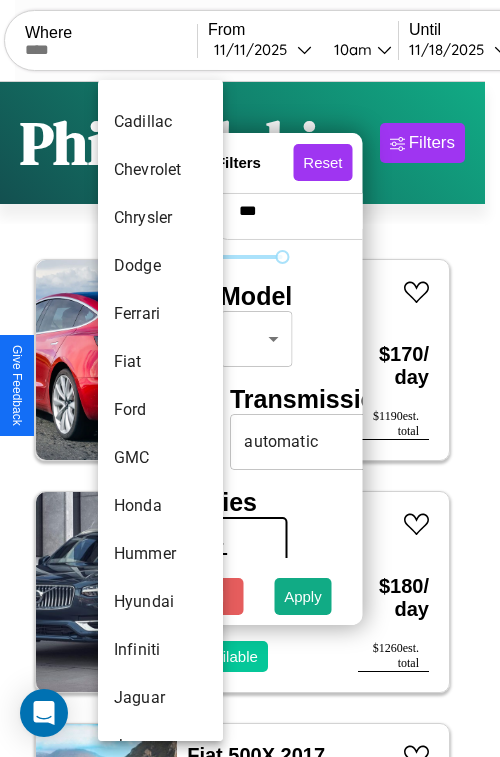 click on "Ford" at bounding box center [160, 410] 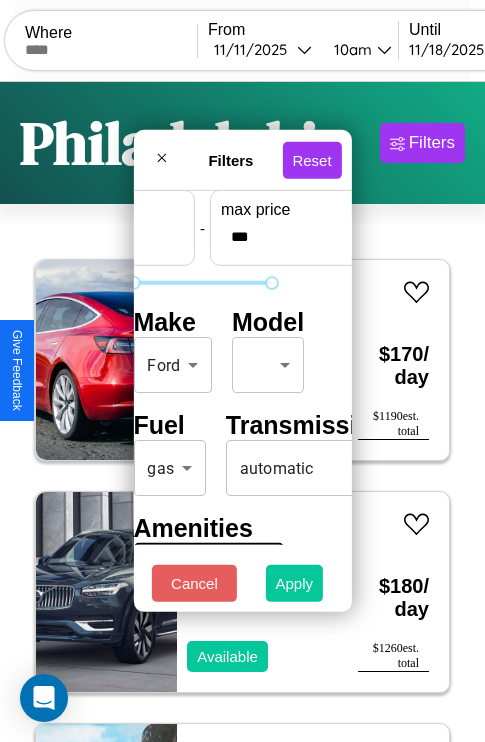 click on "Apply" at bounding box center [295, 583] 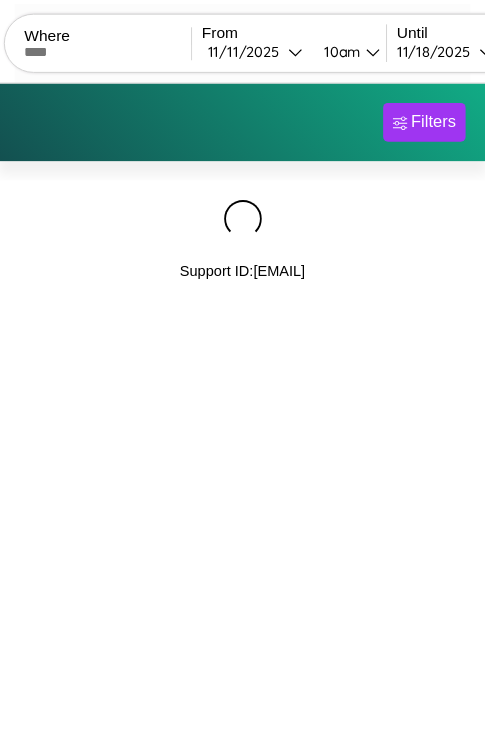 scroll, scrollTop: 0, scrollLeft: 0, axis: both 